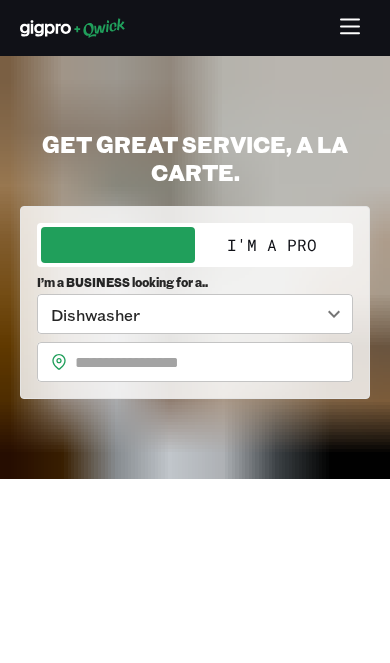 scroll, scrollTop: 0, scrollLeft: 0, axis: both 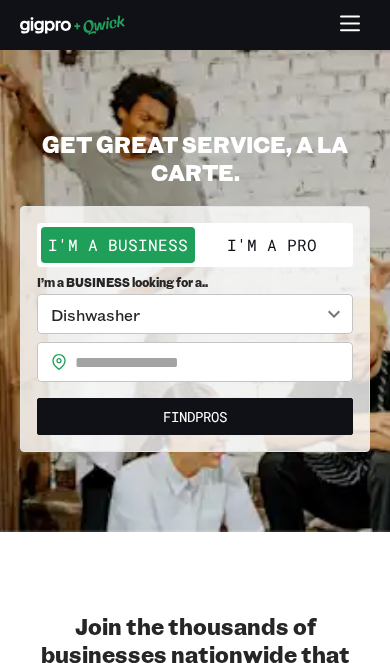 click on "I'm a Pro" at bounding box center [272, 245] 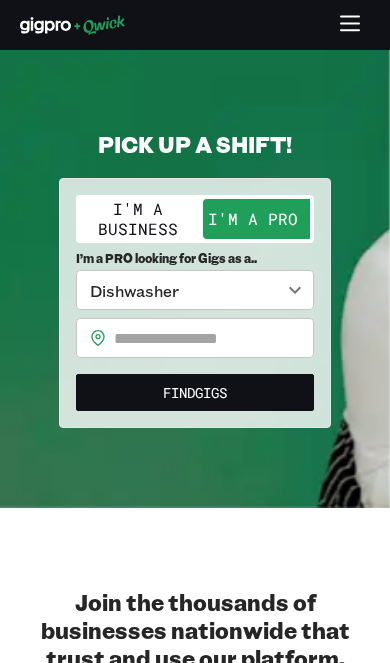 click on "**********" at bounding box center (195, 331) 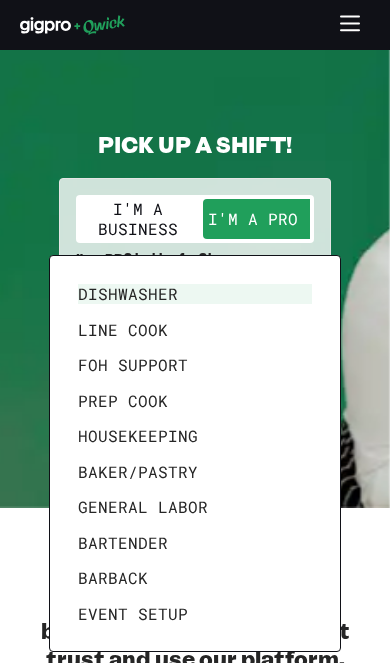 click on "Bartender" at bounding box center [195, 543] 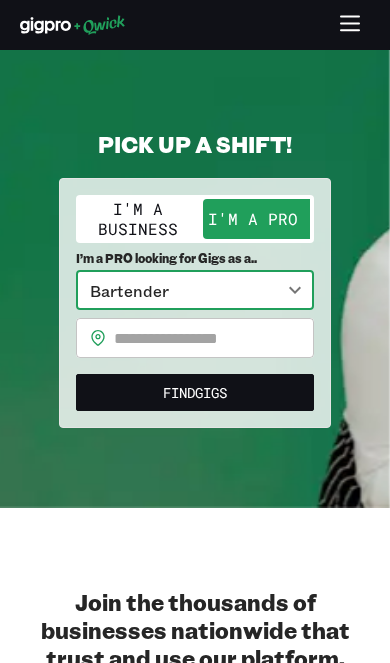 click on "For Businesses For Pros Resources Business Login Signup PICK UP A SHIFT! I'm a Business I'm a Pro I’m a PRO looking for Gigs as a.. Bartender ********* ​ ​ ​ Dishwasher Line Cook FOH Support Prep Cook Housekeeping Baker/Pastry General Labor Bartender Barback Event Setup Find  Gigs Join the thousands of businesses nationwide that trust and use our platform. Connecting every corner of the hospitality industry to top talent Restaurants and Bars Catering and Events Hotels Quick Service Restaurants Country Clubs Senior Living We’ve connected thousands of hospitality professionals with businesses across the country to complete millions of shifts. Our process is simple: Businesses post available shifts. Shifts can be one-time shifts, seasonal, or temp-to-hire needs. Pros apply through the app. Pros see available shifts and apply. Businesses get to select applicants. Shifts get filled, pros get paid. Pros get paid through the app via Stripe after a shift is completed. We’re in over 40 cities and growing!" at bounding box center (195, 331) 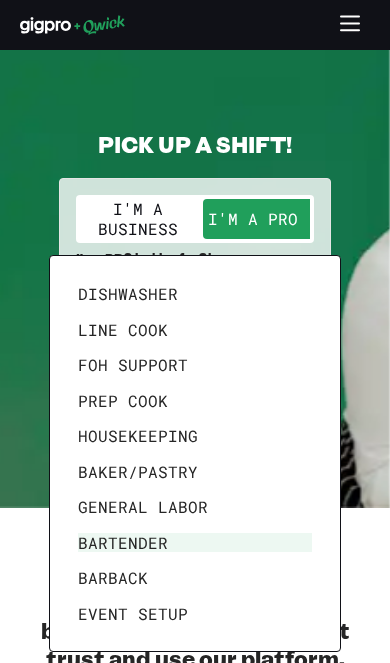 click at bounding box center (195, 331) 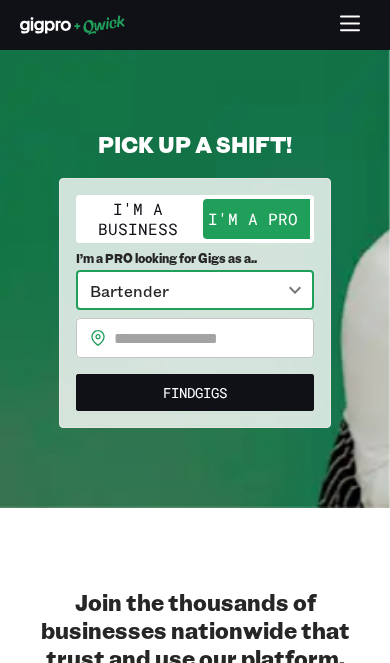 click at bounding box center (214, 338) 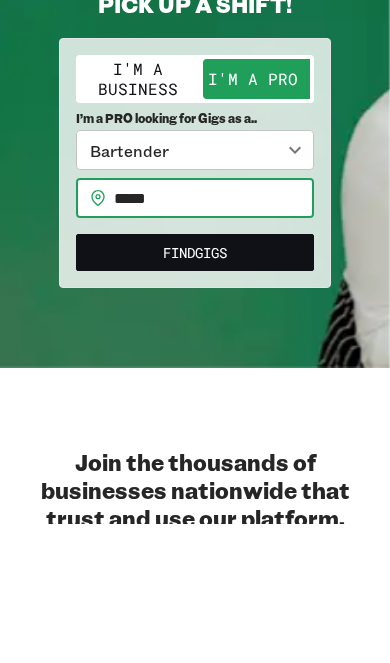 type on "*****" 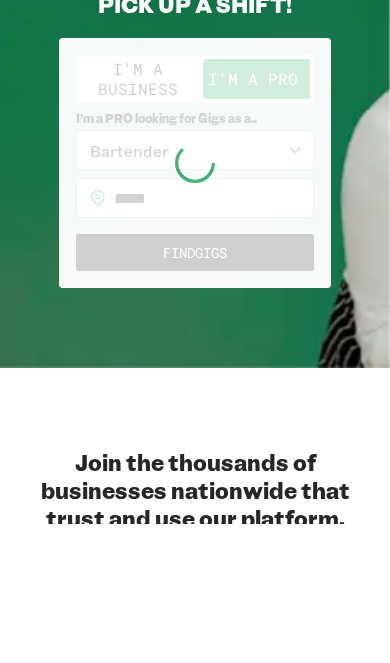scroll, scrollTop: 139, scrollLeft: 0, axis: vertical 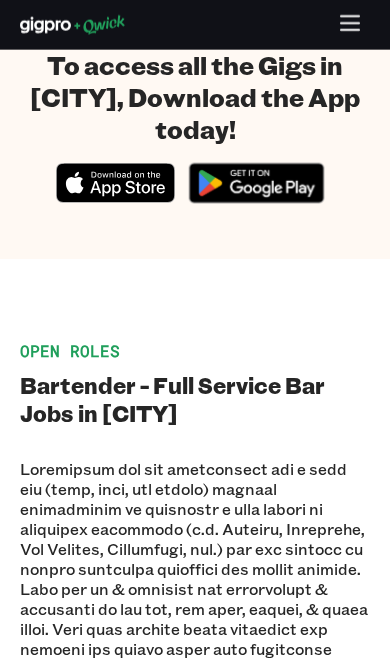 click on "Bartender - Full Service Bar Jobs in [CITY]" at bounding box center [195, 399] 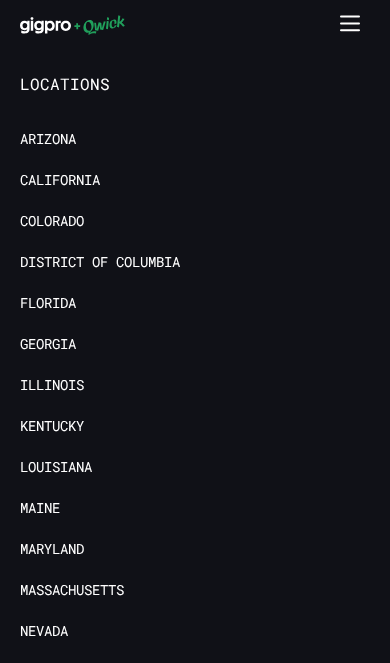 scroll, scrollTop: 2400, scrollLeft: 0, axis: vertical 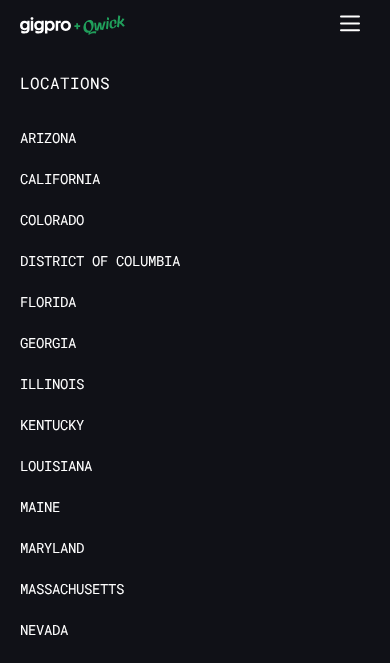 click on "Massachusetts" at bounding box center (72, 589) 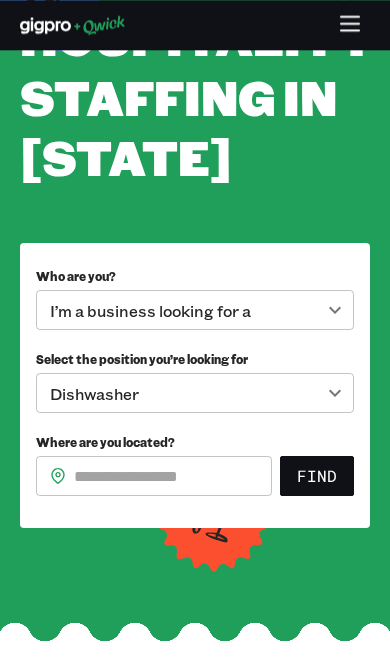 scroll, scrollTop: 181, scrollLeft: 0, axis: vertical 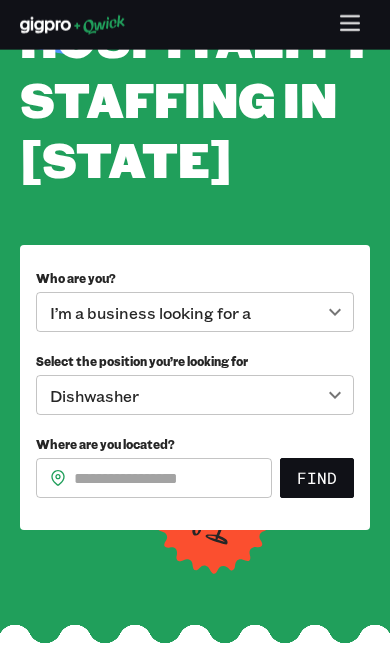 click on "**********" at bounding box center [195, 150] 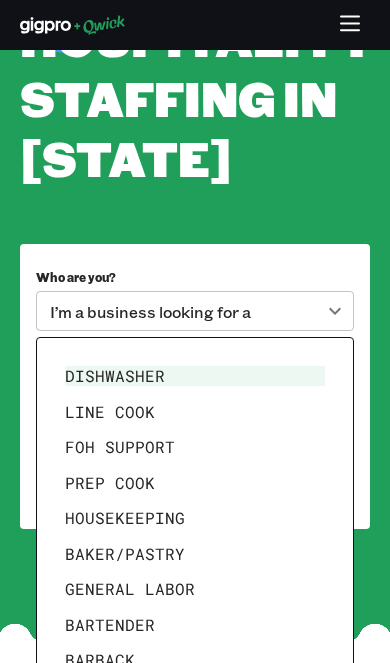 click on "Bartender" at bounding box center (195, 625) 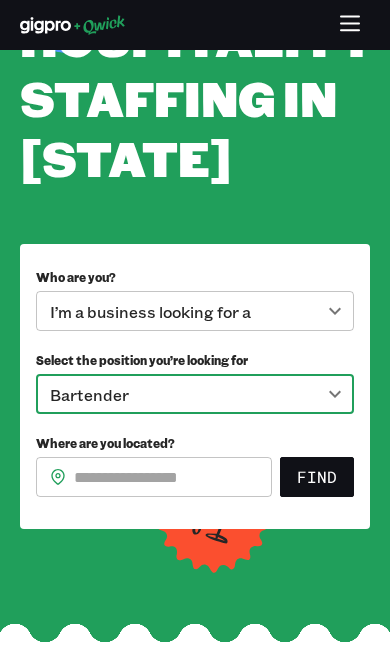 click on "Where are you located?" at bounding box center [173, 477] 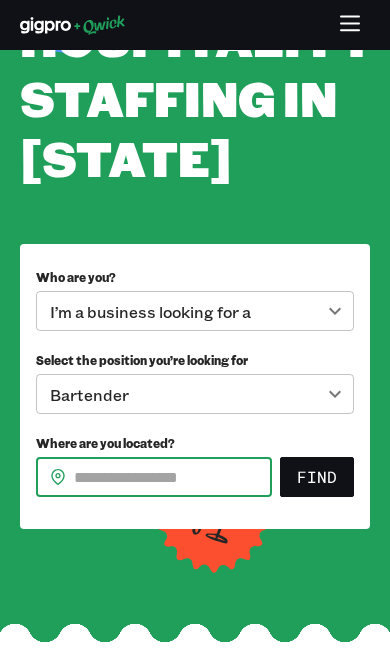 scroll, scrollTop: 181, scrollLeft: 0, axis: vertical 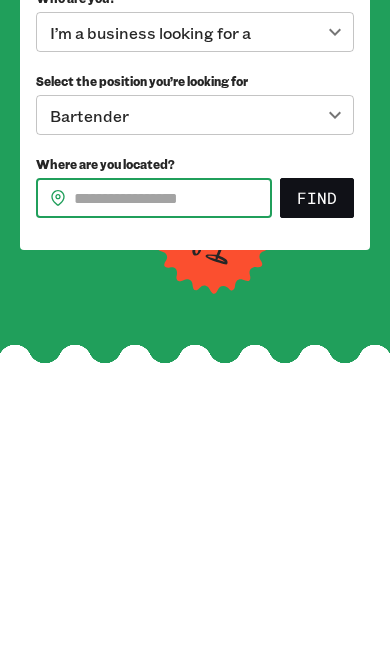click on "​ ​" at bounding box center [154, 478] 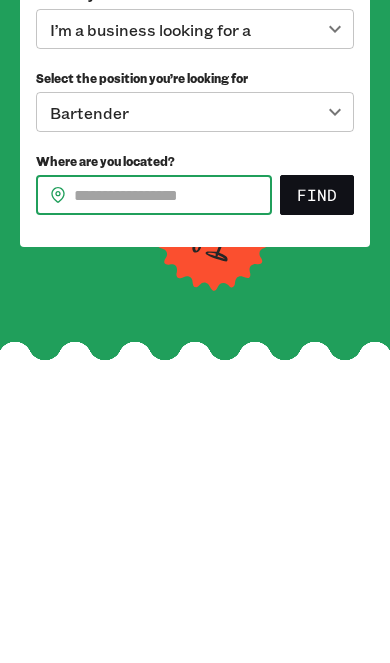 click on "For Businesses For Pros Resources Business Login Signup Tap into Hospitality Staffing in [STATE] Who are you? I’m a business looking for a ******** ​ Select the position you’re looking for Bartender ********* ​ Where are you located? ​ ​ Find Here's where you'll find  Qwick  in  [STATE] [CITY] We’ve connected thousands of hospitality professionals with businesses across the country to complete millions of shifts. Our process is simple: Businesses post available shifts. Shifts can be one-time shifts, seasonal, or temp-to-hire needs. Pros apply through the app. Pros see available shifts and apply. Businesses get to select applicants. Shifts get filled, pros get paid. Pros get paid through the app via Stripe after a shift is completed. Join the thousands of businesses nationwide that trust and use our platform. Locations Arizona California Colorado District of Columbia Florida Georgia Illinois Kentucky Louisiana Maine Maryland Massachusetts Nevada New York North Carolina Ohio Tennessee" at bounding box center [195, 150] 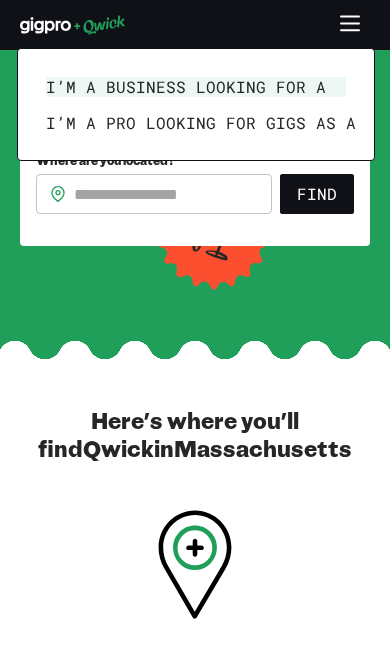 click on "I’m a pro looking for Gigs as a" at bounding box center (196, 123) 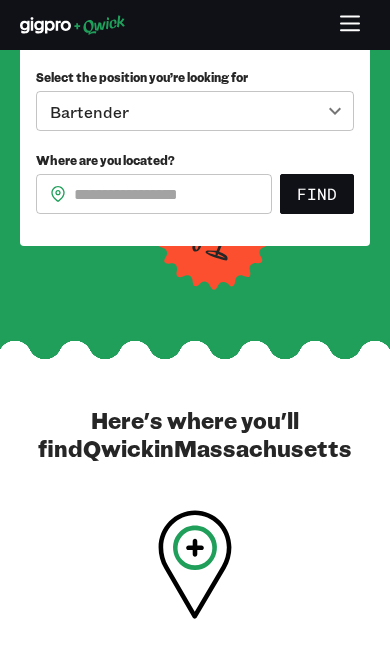 click on "[CITY]" at bounding box center (194, 606) 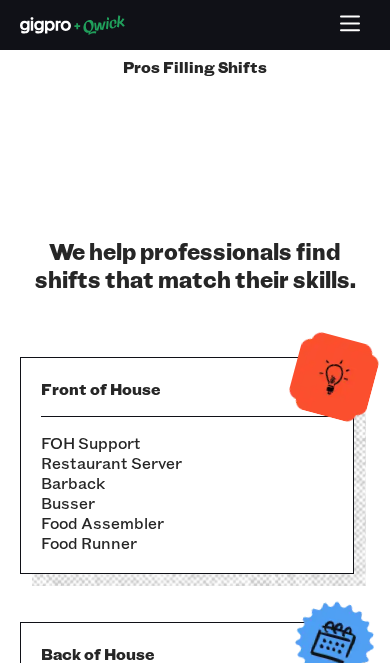 scroll, scrollTop: 1937, scrollLeft: 0, axis: vertical 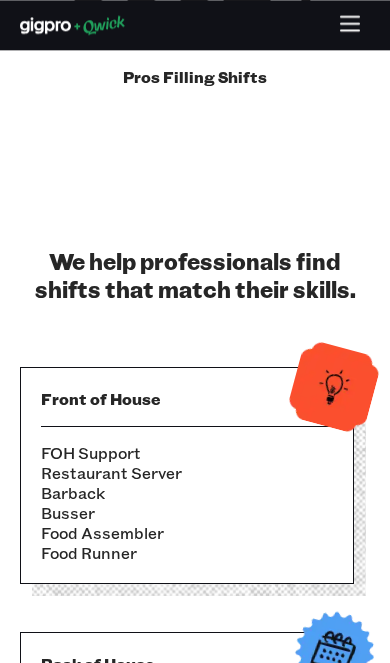 click on "FOH Support" at bounding box center (187, 453) 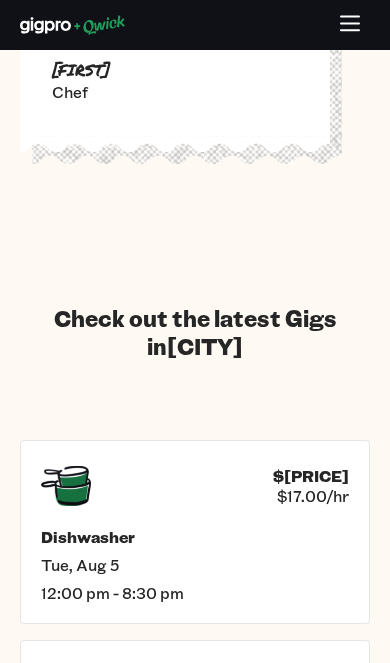 scroll, scrollTop: 3444, scrollLeft: 0, axis: vertical 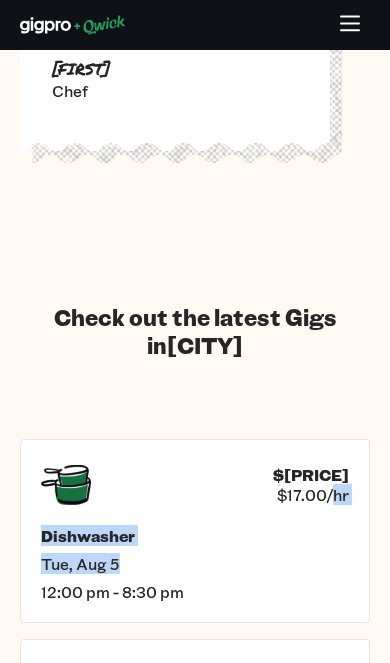 click on "Check out the latest Gigs in  [CITY] $[PRICE] $[PRICE]/hr Dishwasher [DATE] [TIME] - [TIME] $[PRICE] $[PRICE]/hr Dishwasher [DATE] [TIME] - [TIME] $[PRICE] $[PRICE]/hr Dishwasher [DATE] [TIME] - [TIME] $[PRICE] $[PRICE]/hr Dishwasher [DATE] [TIME] - [TIME] $[PRICE] $[PRICE]/hr Host [DATE] [TIME] - [TIME] $[PRICE] $[PRICE]/hr Uhaul Driver [DATE] [TIME] - [TIME] $[PRICE] $[PRICE]/hr Event Staff [DATE] [TIME] - [TIME] $[PRICE] $[PRICE]/hr Event Lead [DATE] [TIME] - [TIME] View all open gigs in   [CITY]" at bounding box center [195, 1223] 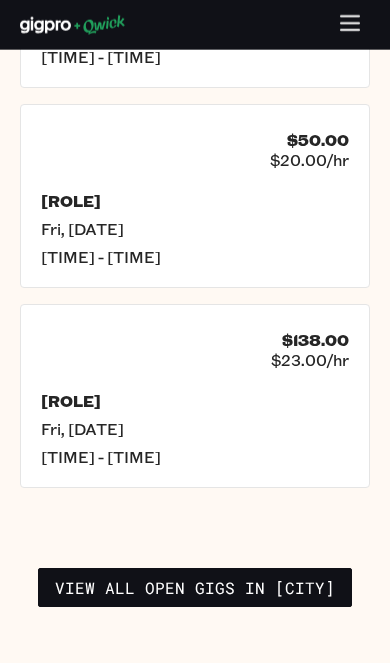 scroll, scrollTop: 4980, scrollLeft: 0, axis: vertical 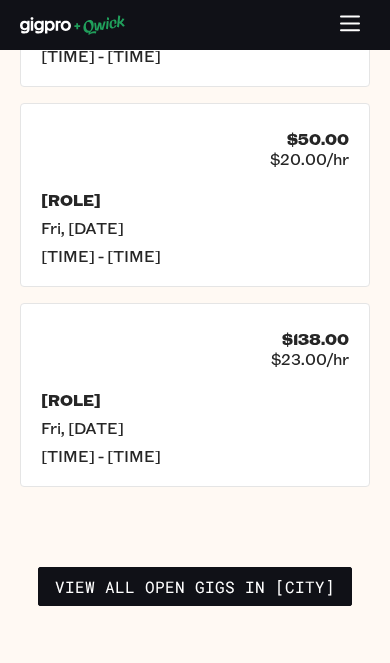 click on "[ROLE]" at bounding box center (195, 400) 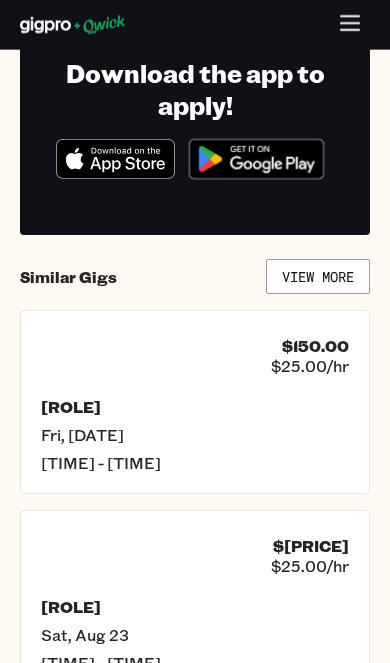 scroll, scrollTop: 1178, scrollLeft: 0, axis: vertical 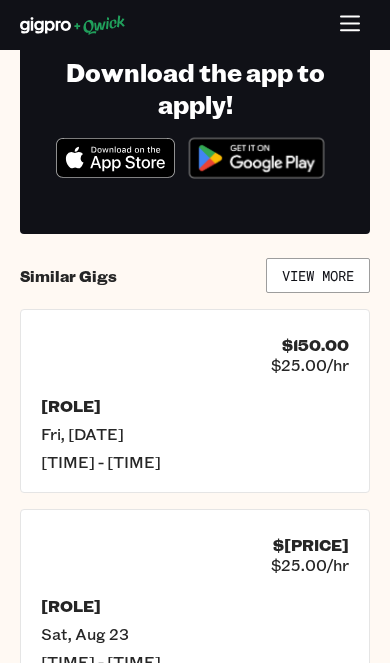 click on "$25.00/hr" at bounding box center [310, 365] 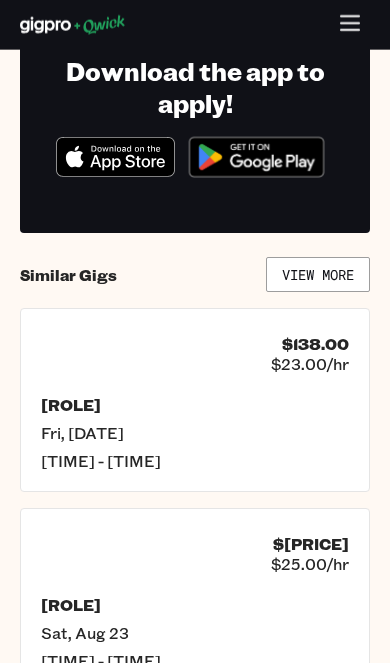 scroll, scrollTop: 0, scrollLeft: 0, axis: both 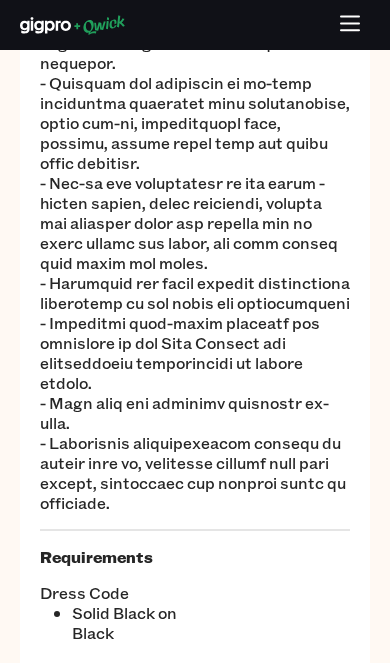 click on "[ROLE]" at bounding box center [195, 1061] 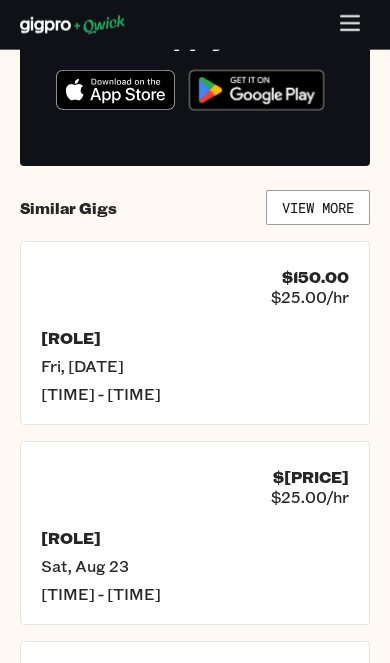 scroll, scrollTop: 1247, scrollLeft: 0, axis: vertical 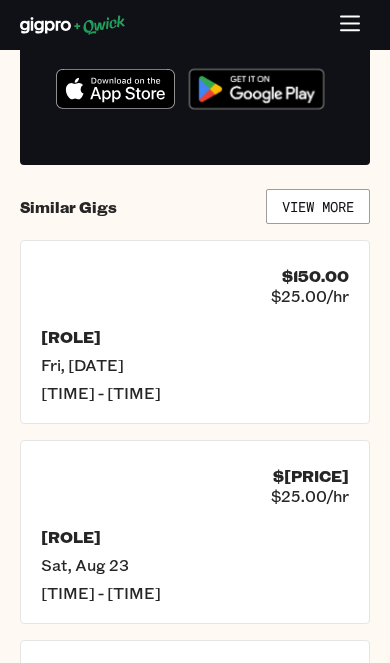 click on "[ROLE]" at bounding box center [195, 337] 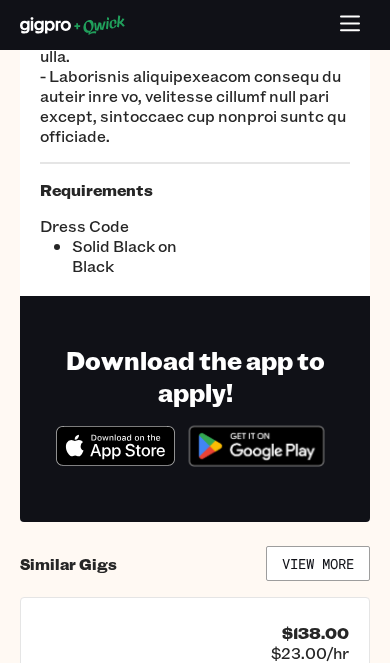 scroll, scrollTop: 872, scrollLeft: 0, axis: vertical 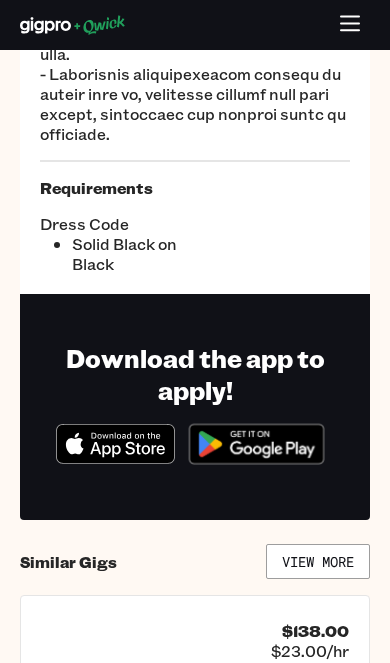 click on "View More" at bounding box center [318, 561] 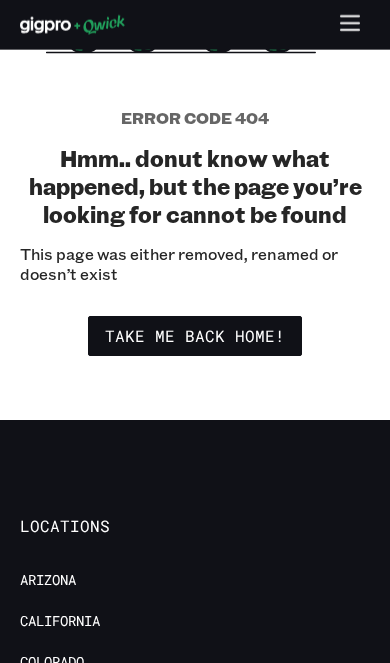 scroll, scrollTop: 344, scrollLeft: 0, axis: vertical 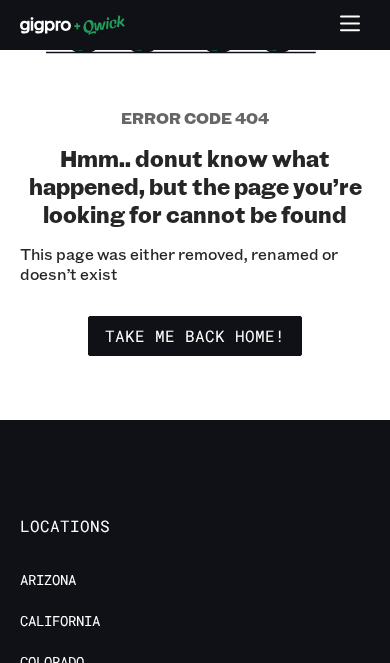 click on "Take me back home!" at bounding box center (195, 336) 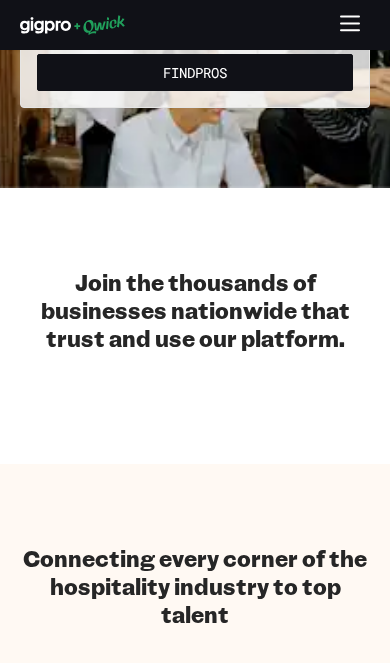 scroll, scrollTop: 0, scrollLeft: 0, axis: both 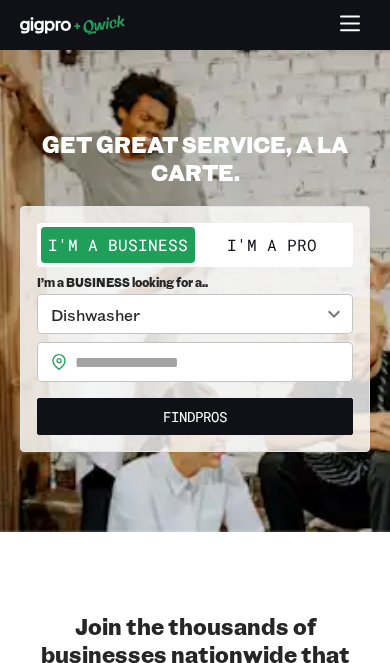 click on "I'm a Pro" at bounding box center [272, 245] 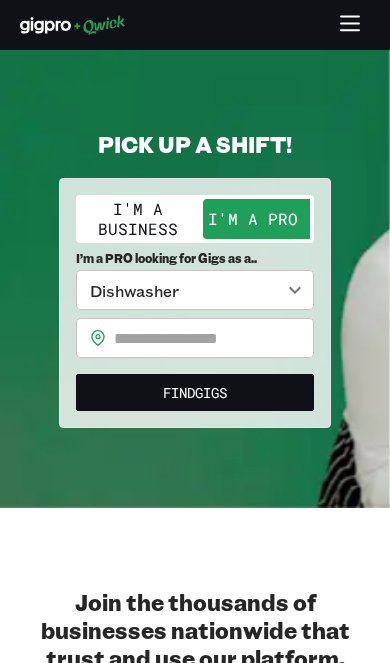 click at bounding box center (214, 338) 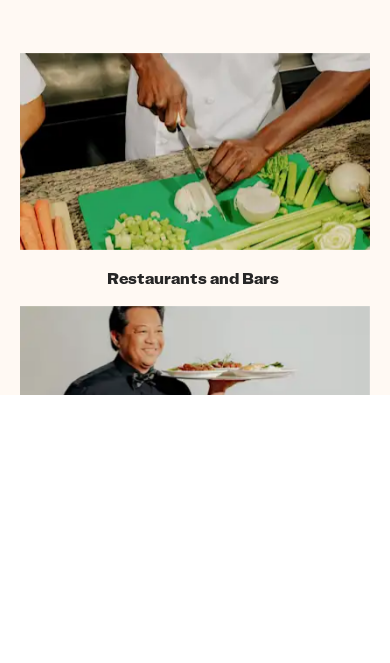 scroll, scrollTop: 789, scrollLeft: 0, axis: vertical 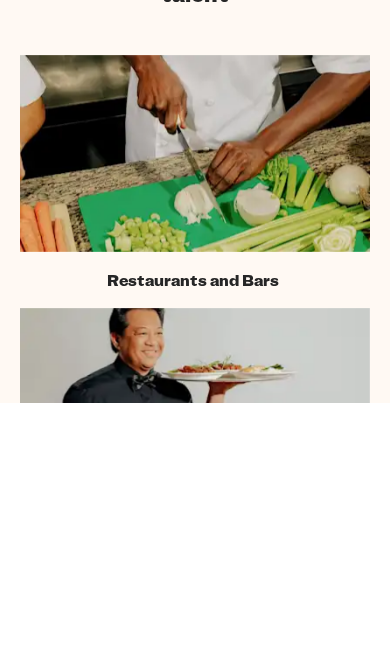 click on "Restaurants and Bars" at bounding box center (193, 540) 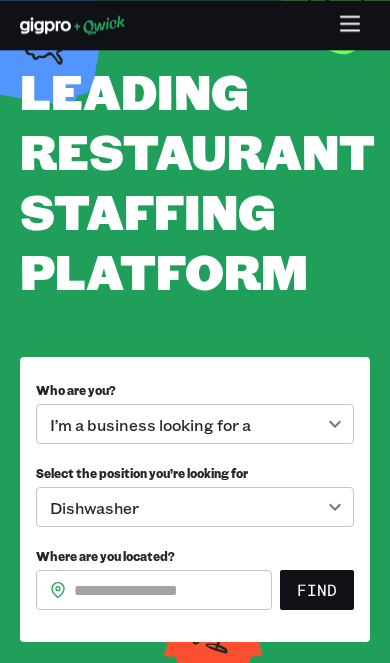 scroll, scrollTop: 127, scrollLeft: 0, axis: vertical 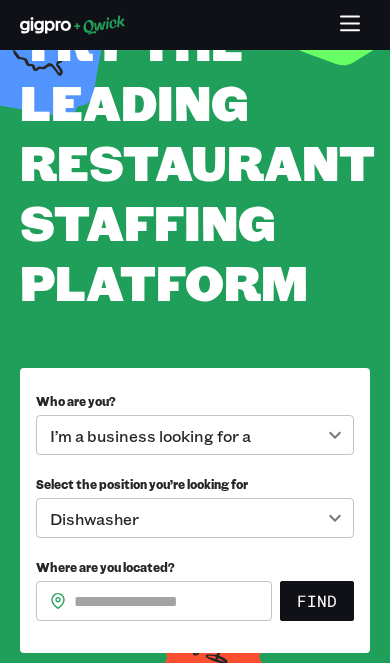 click on "Where are you located?" at bounding box center [173, 601] 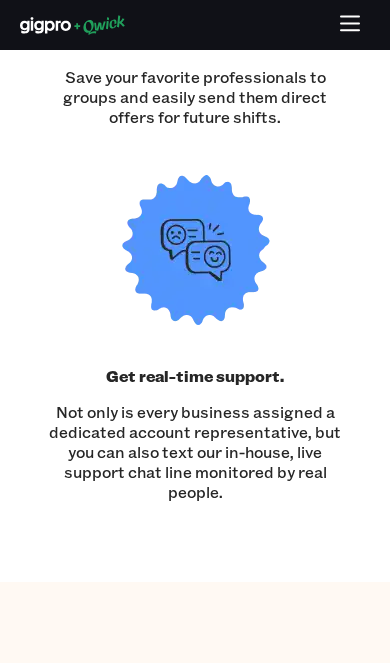 scroll, scrollTop: 522, scrollLeft: 0, axis: vertical 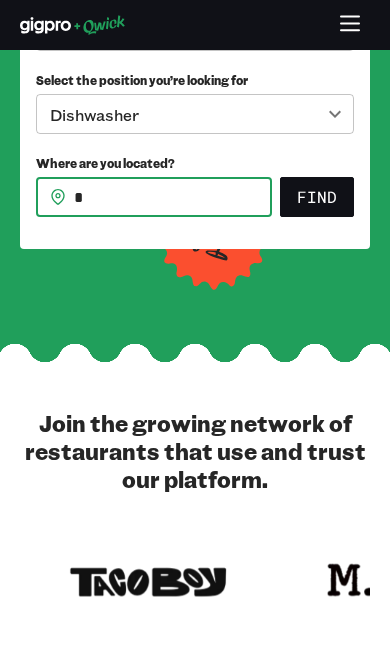 type on "**" 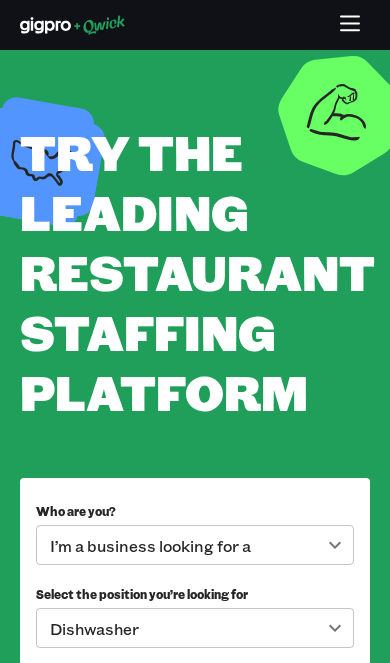 scroll, scrollTop: 0, scrollLeft: 0, axis: both 